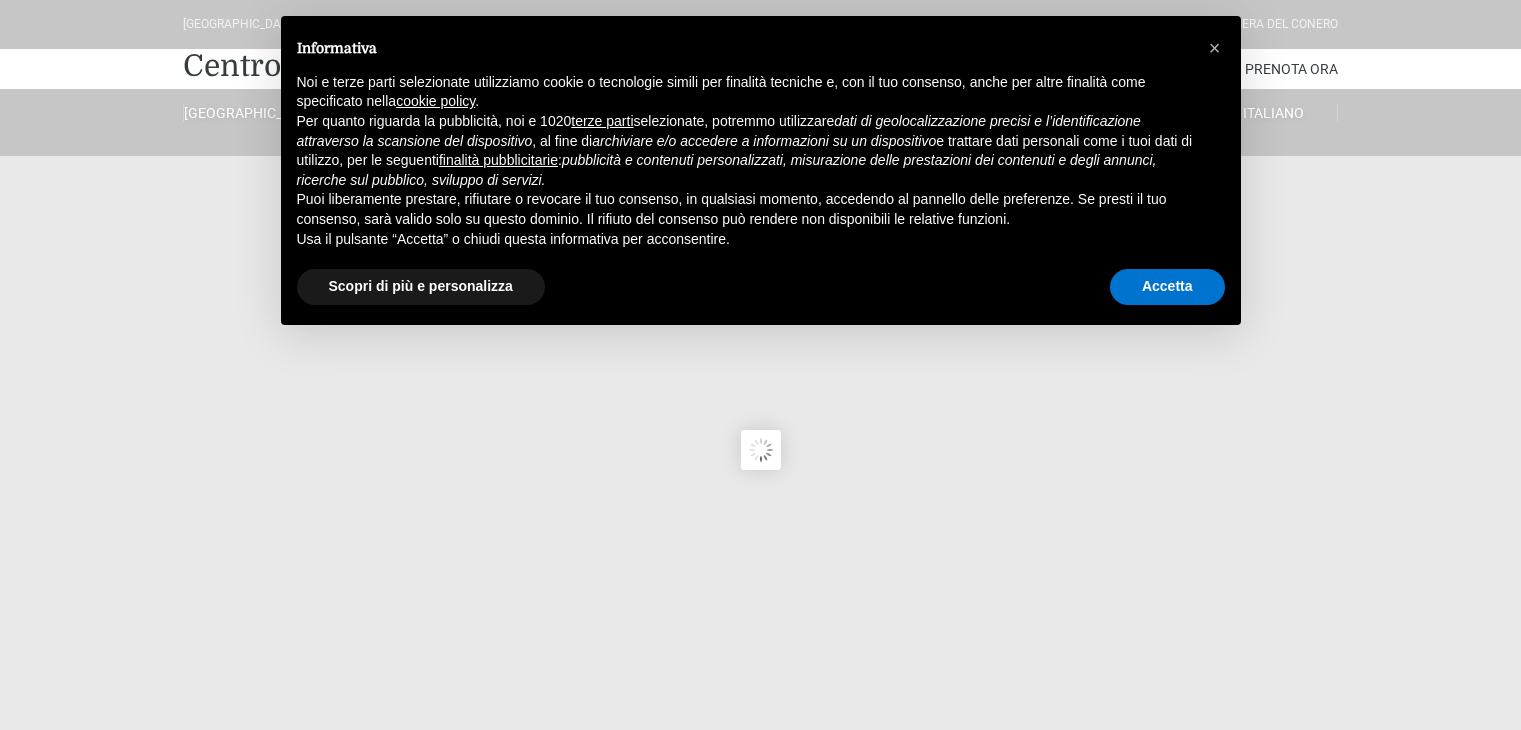 scroll, scrollTop: 0, scrollLeft: 0, axis: both 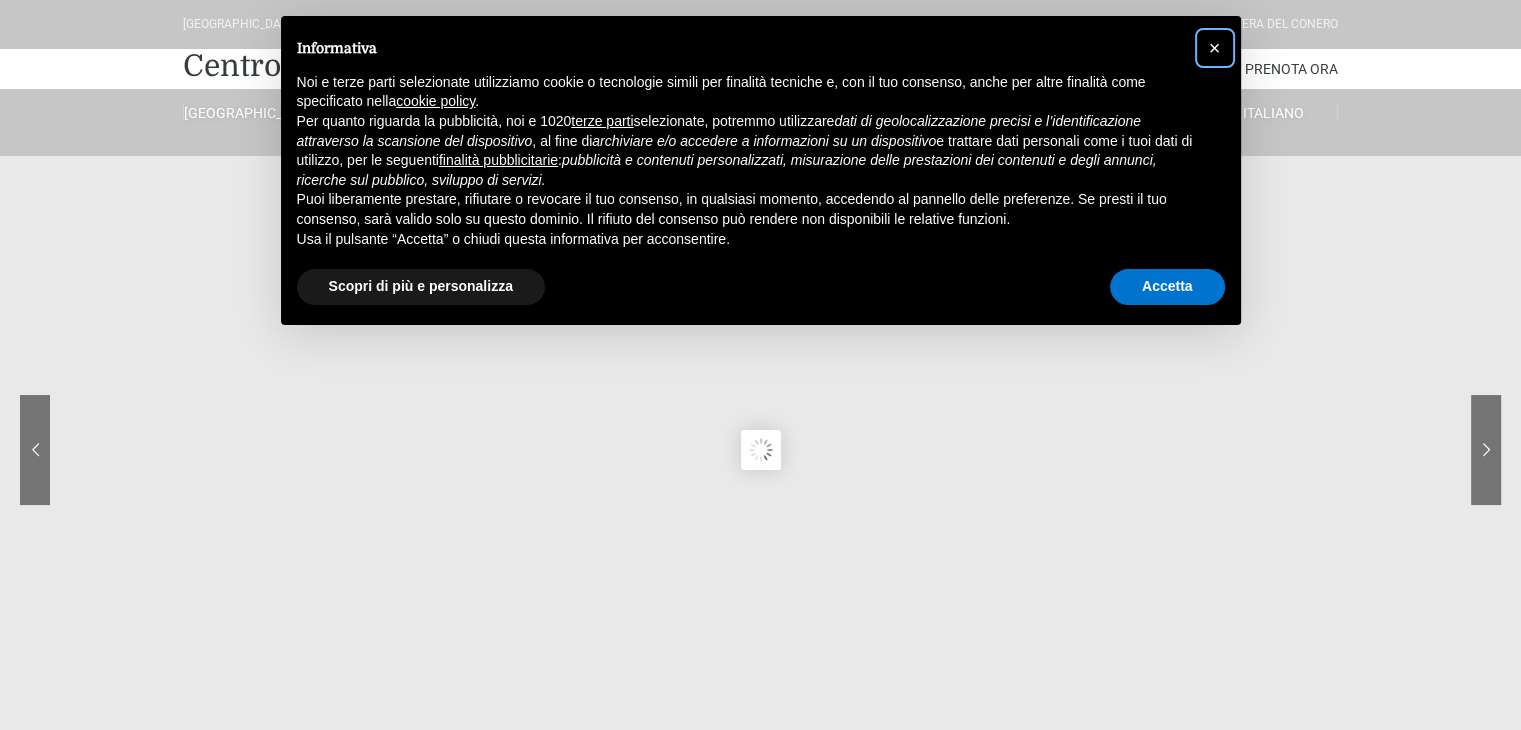 click on "×" at bounding box center [1215, 48] 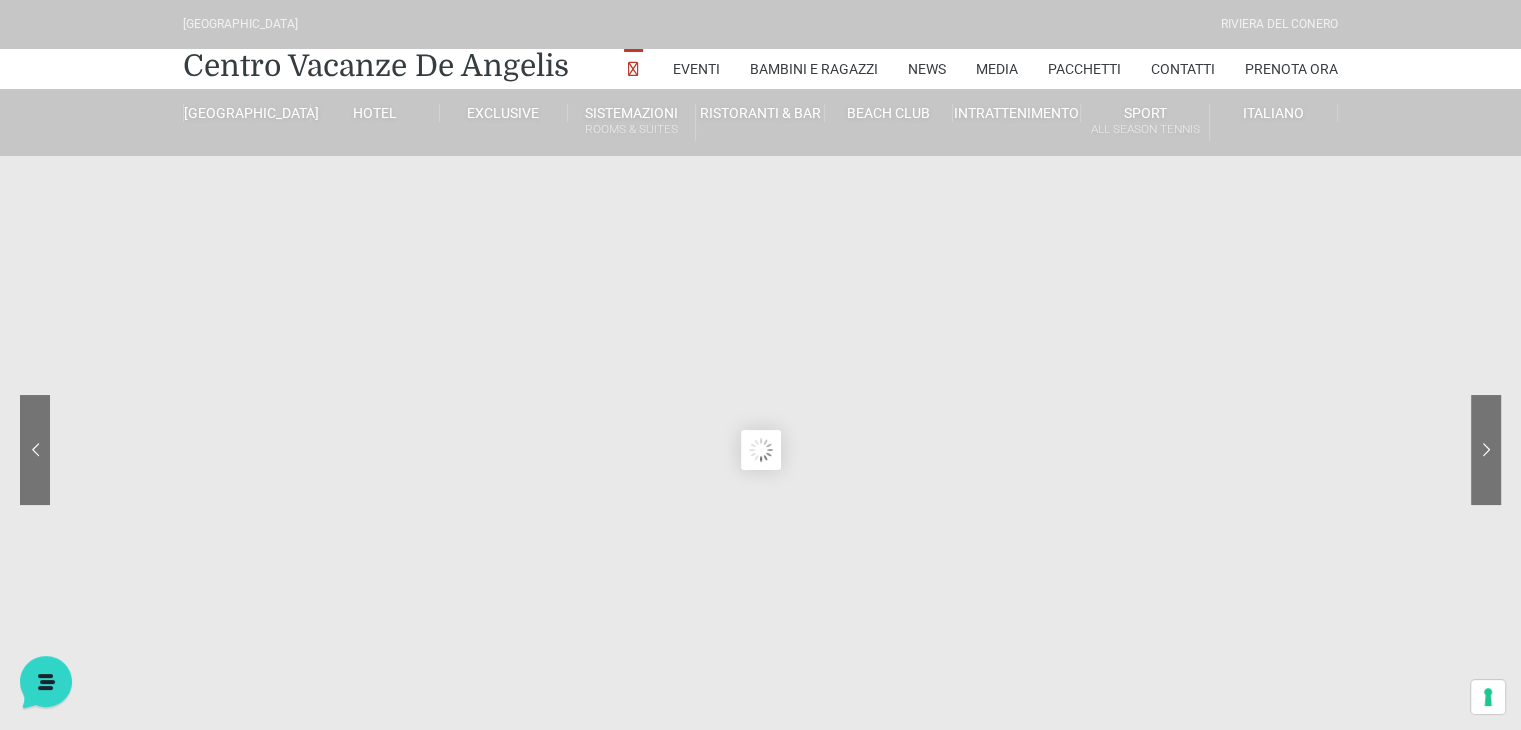scroll, scrollTop: 0, scrollLeft: 0, axis: both 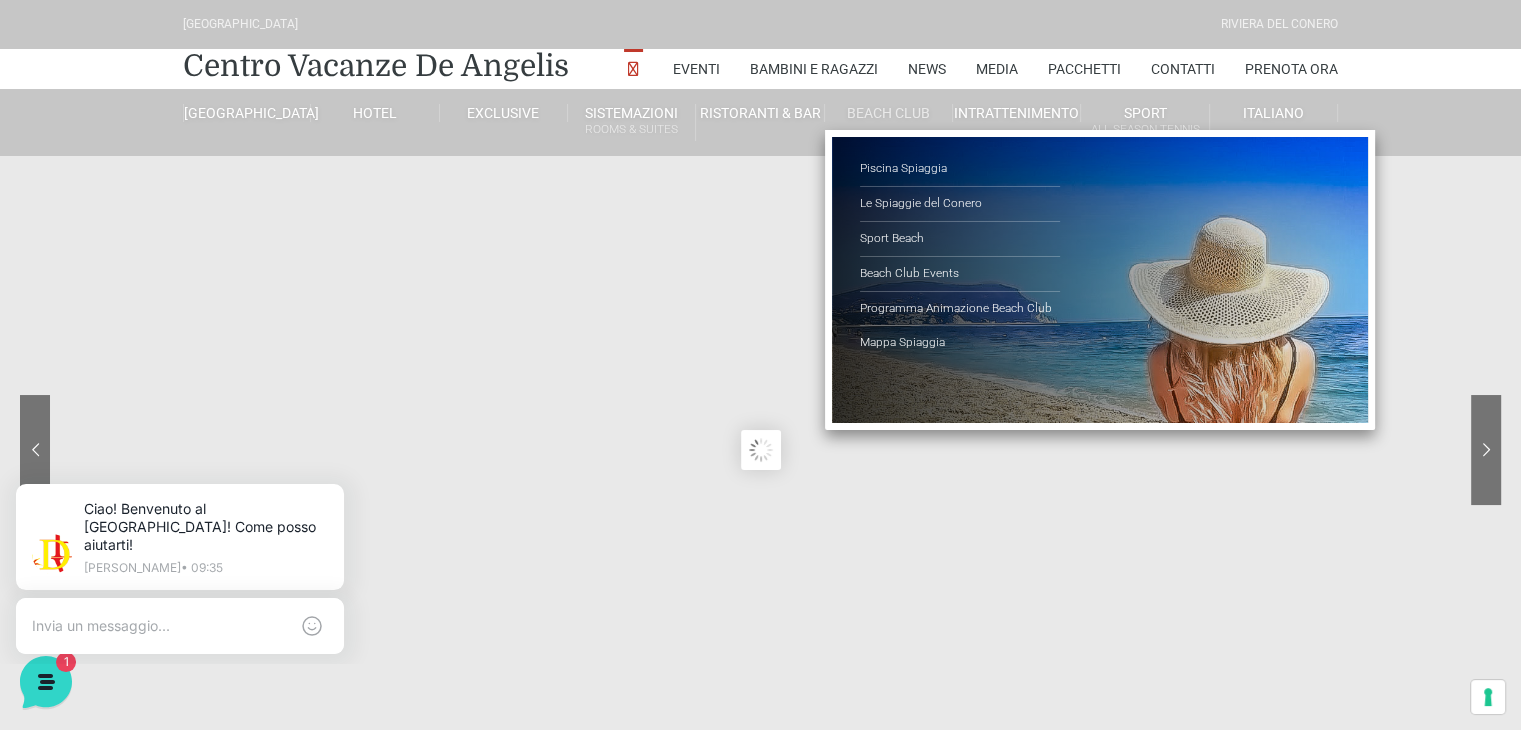 click on "Beach Club" at bounding box center [889, 113] 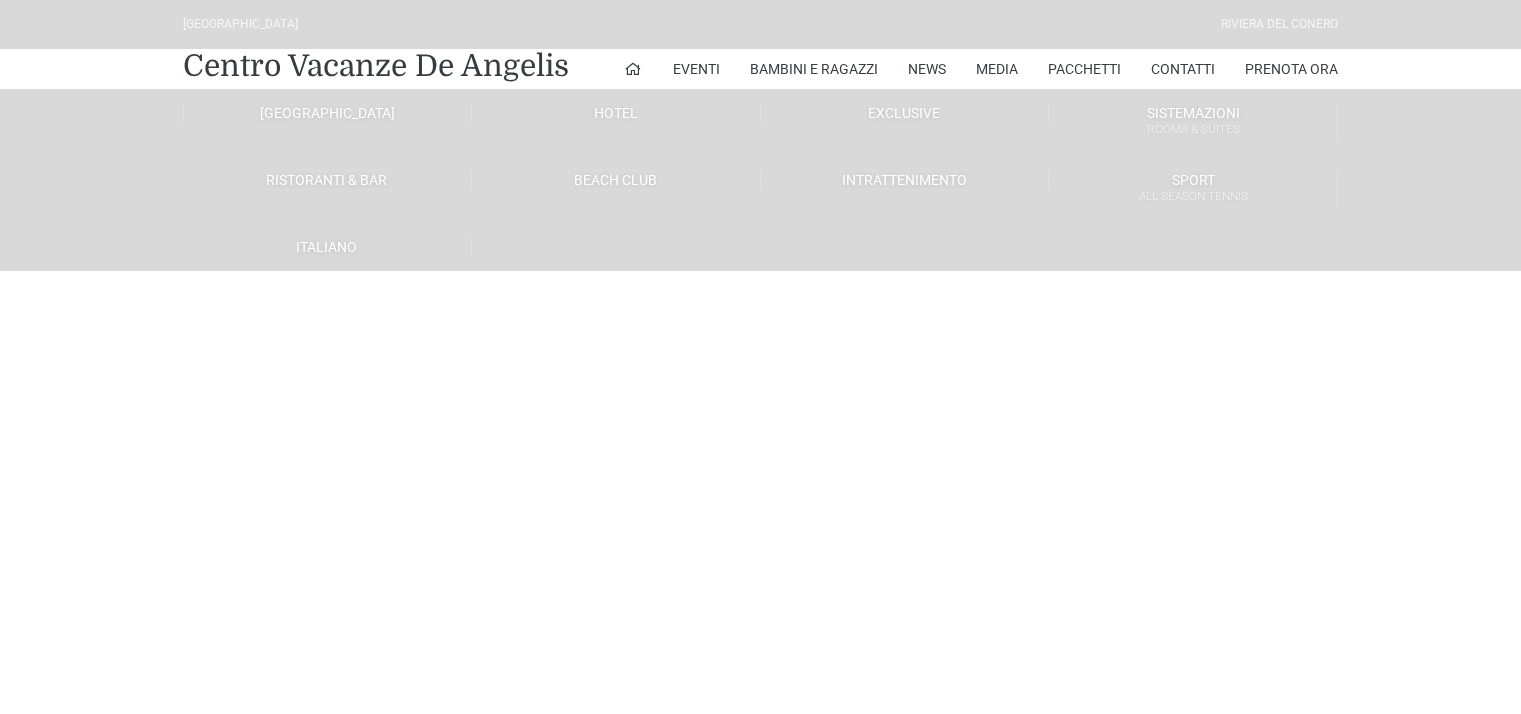 scroll, scrollTop: 0, scrollLeft: 0, axis: both 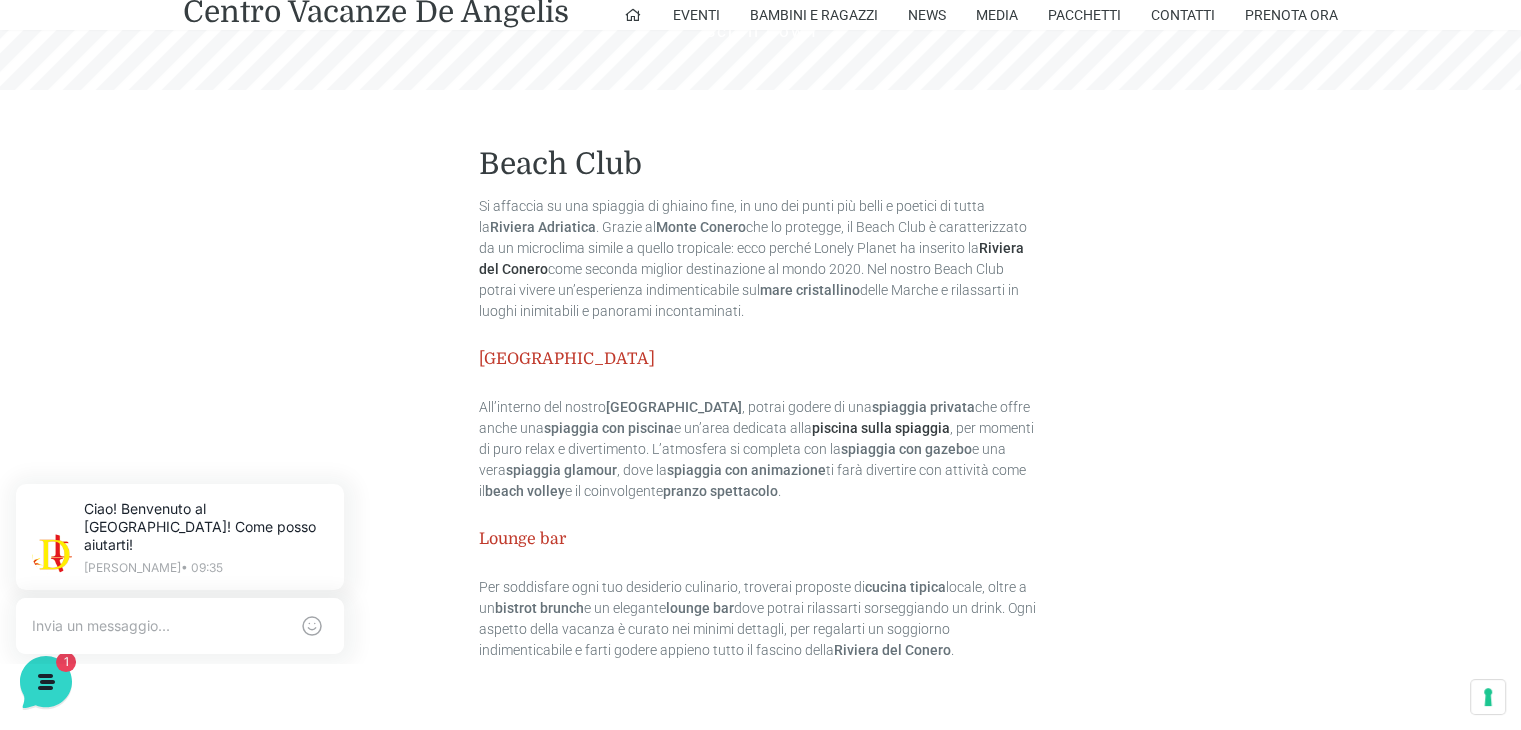 drag, startPoint x: 1535, startPoint y: 32, endPoint x: 1533, endPoint y: 105, distance: 73.02739 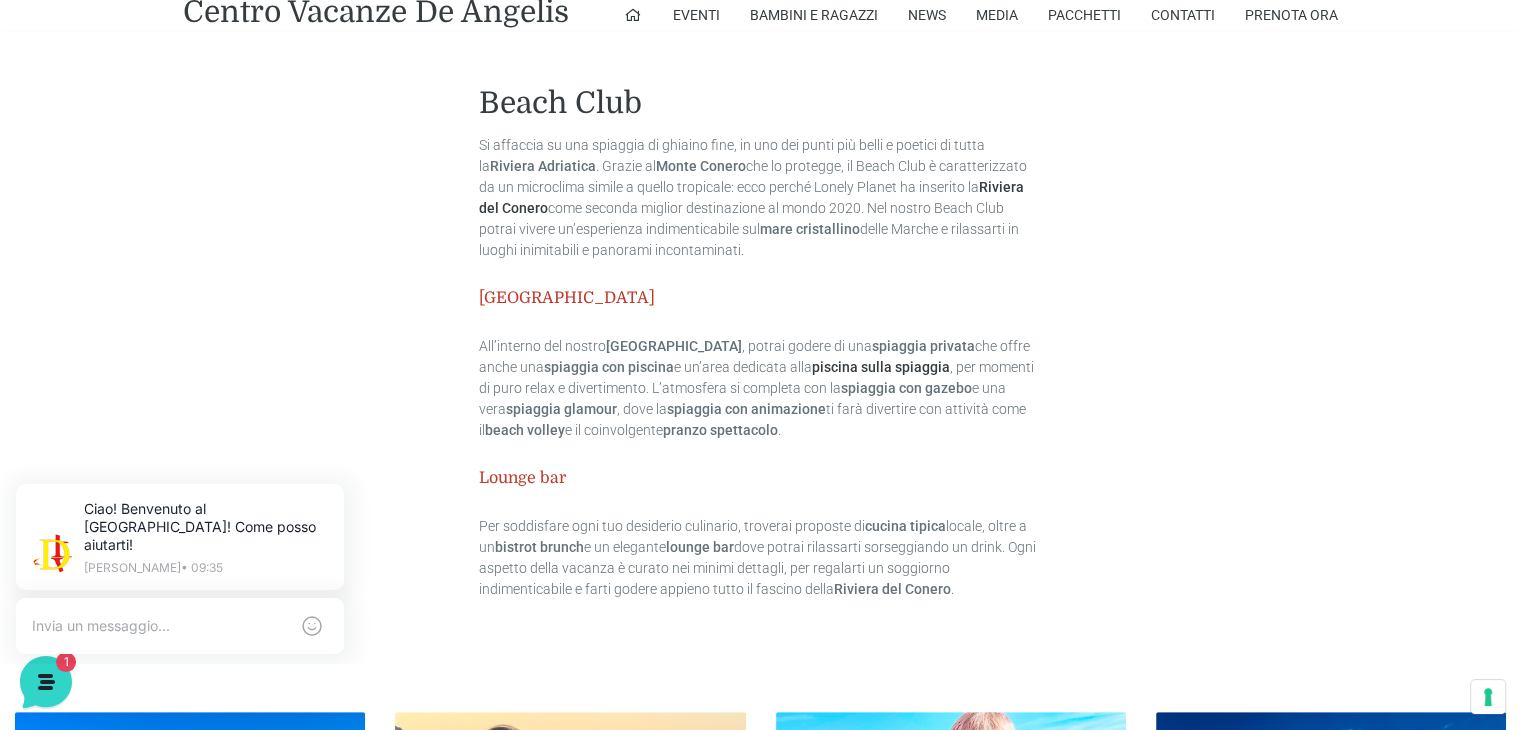 scroll, scrollTop: 708, scrollLeft: 0, axis: vertical 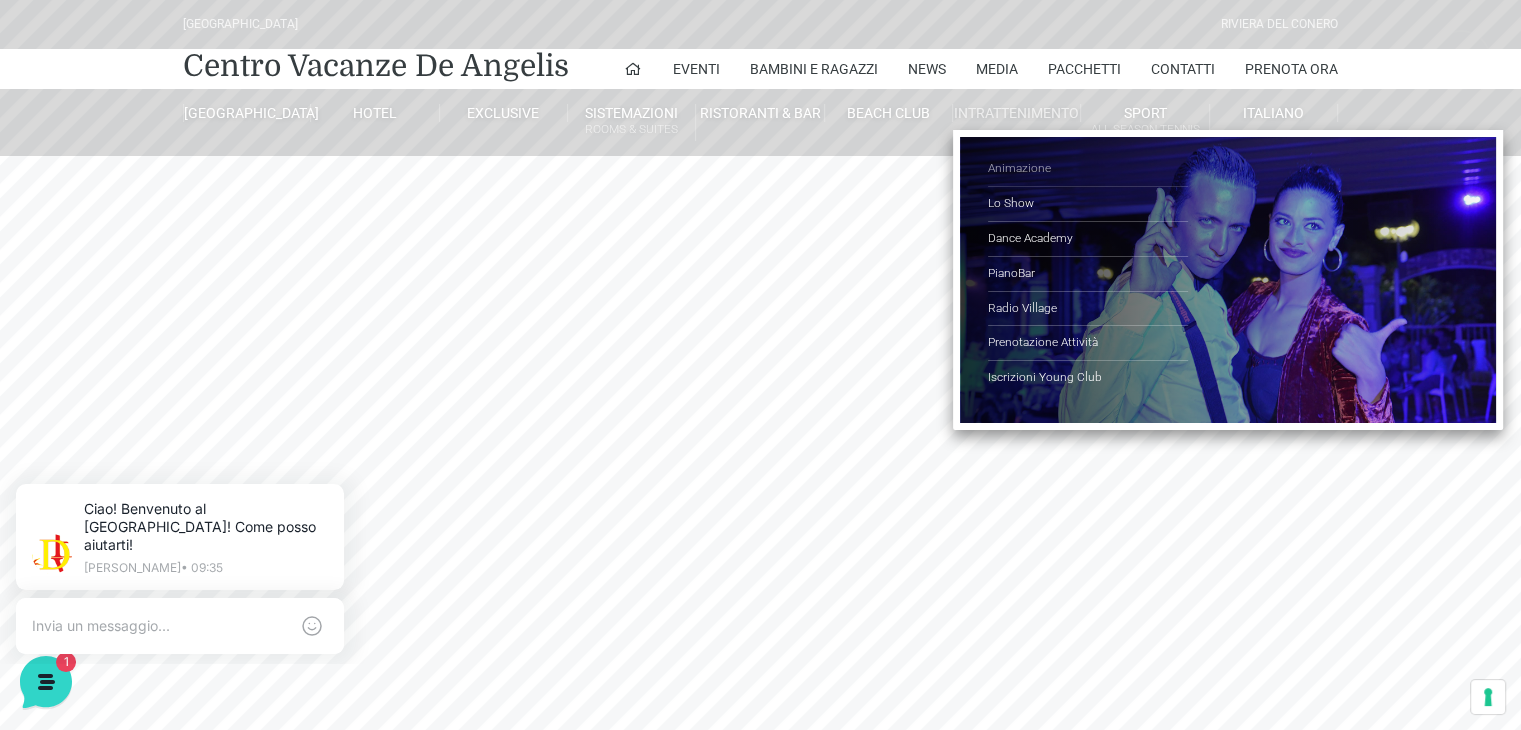 click on "Animazione" at bounding box center (1088, 169) 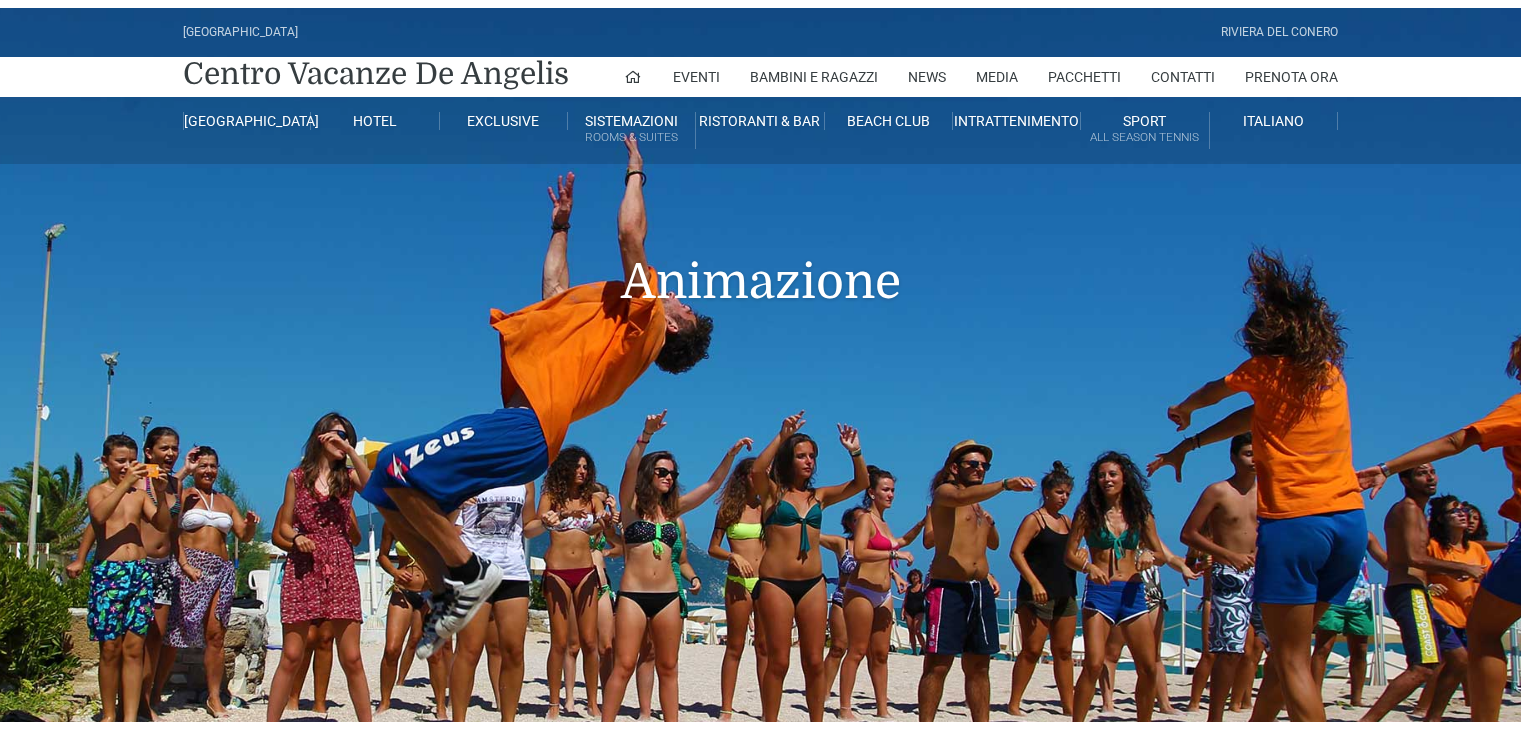 scroll, scrollTop: 0, scrollLeft: 0, axis: both 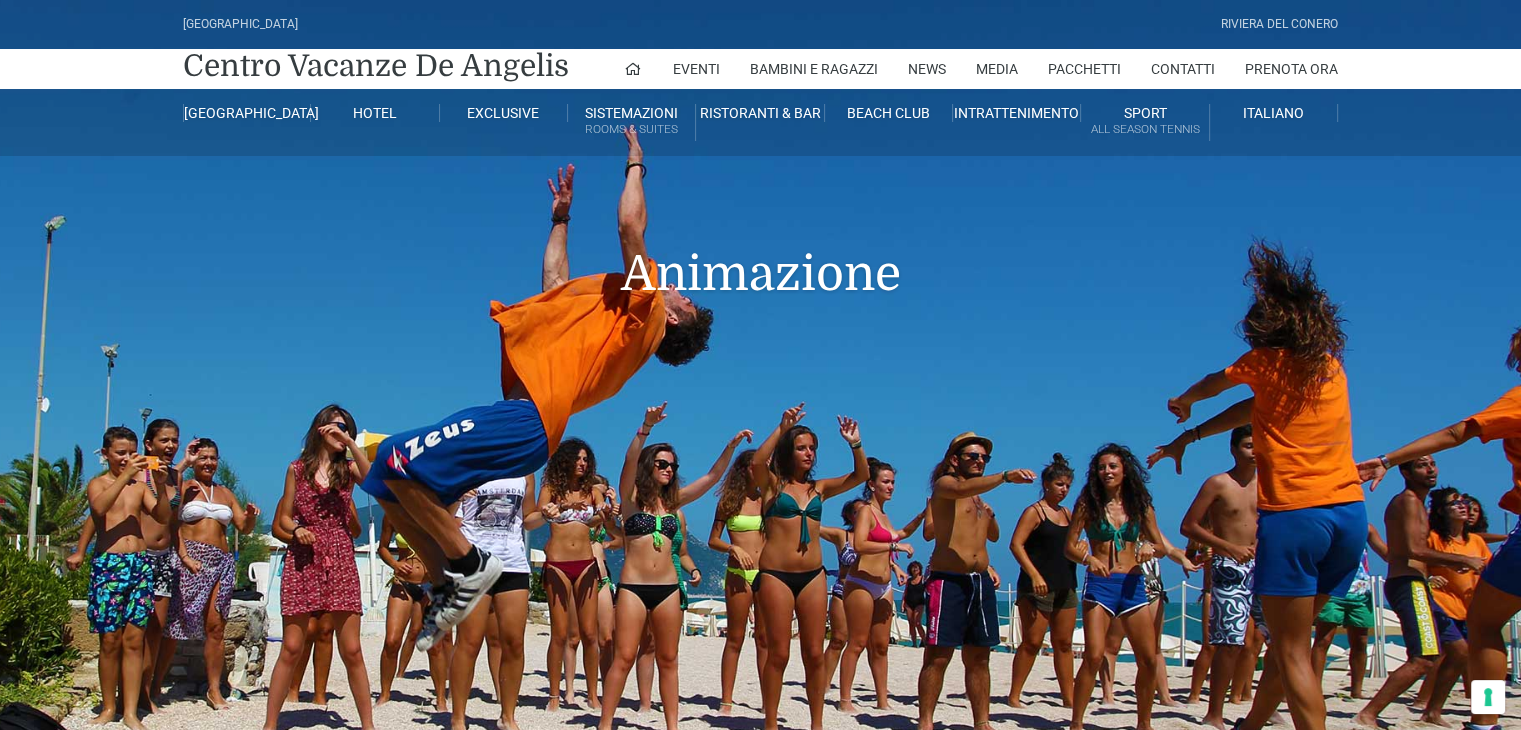 click on "Villaggio Hotel Resort
Riviera Del Conero
Centro Vacanze De Angelis
Eventi
Miss Italia
Cerimonie
Team building
Bambini e Ragazzi
Holly Beach Club
Holly Teeny Club
Holly Young Club
Piscine
Iscrizioni Holly Club
News
Media
Pacchetti
Contatti
Prenota Ora
De Angelis Resort
Parco Piscine
Oasi Naturale
Cappellina
Sala Convegni
Le Marche
Store
Concierge
Colonnina Ricarica
Mappa del Villaggio
Hotel
Suite Prestige
Camera Prestige
Camera Suite H
Sala Meeting
Exclusive
Villa Luxury
Dimora Padronale
Villa 601 Alpine
Villa Classic
Bilocale Garden Gold
Sistemazioni Rooms & Suites
Villa Trilocale Deluxe Numana
Villa Trilocale Deluxe Private Garden
Villa Bilocale Deluxe
Appartamento Trilocale Garden" at bounding box center [760, 2195] 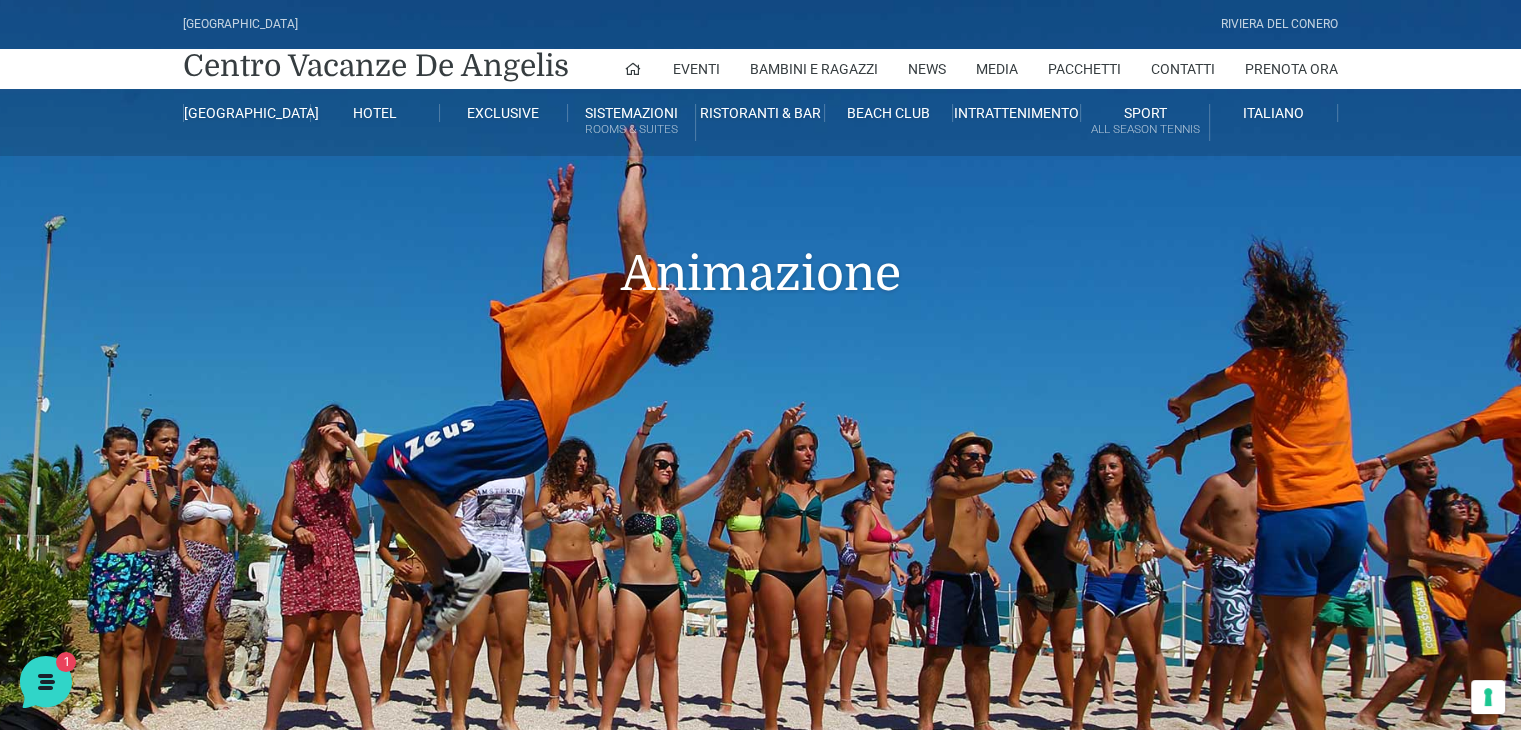 scroll, scrollTop: 0, scrollLeft: 0, axis: both 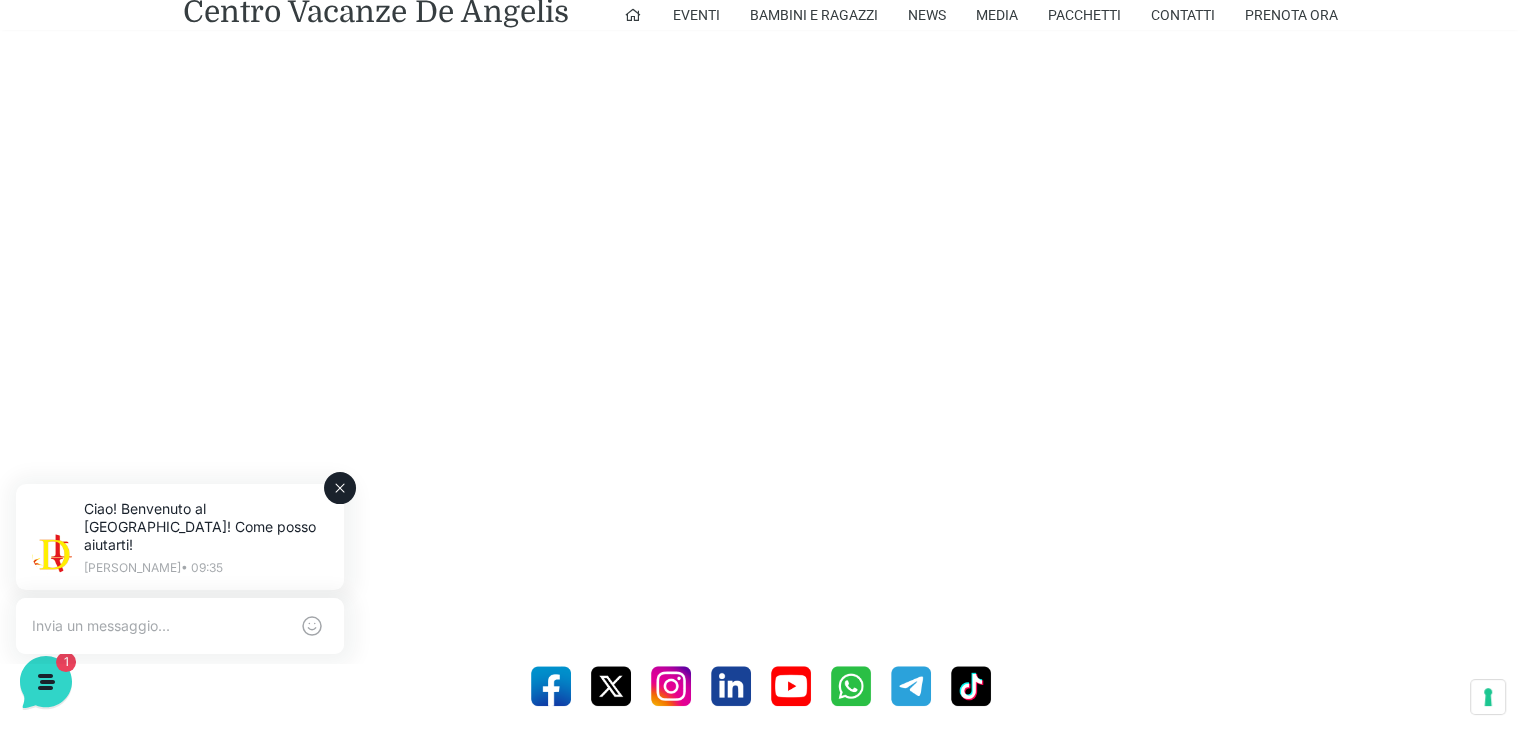 click 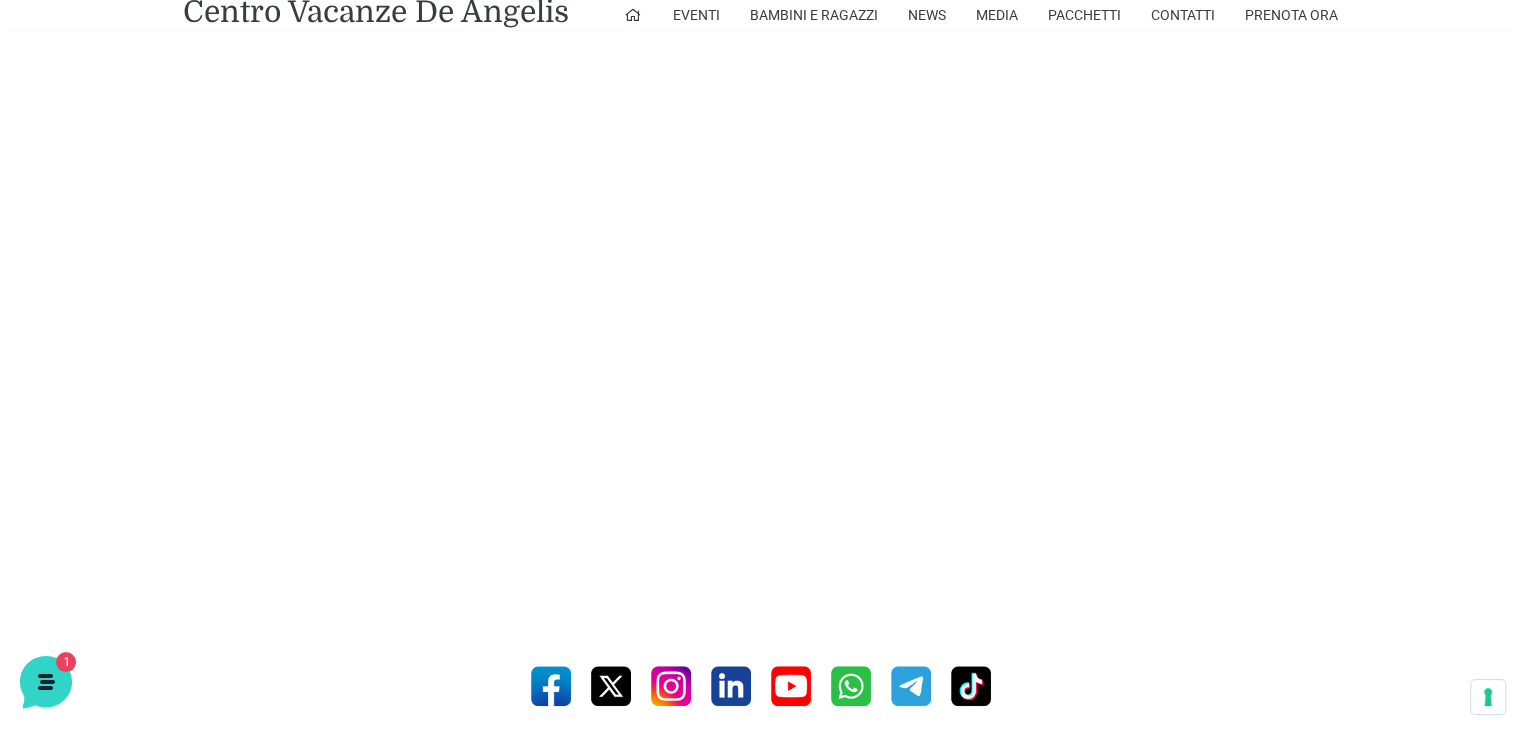 click on "Seguici sui Social Media" at bounding box center [760, 686] 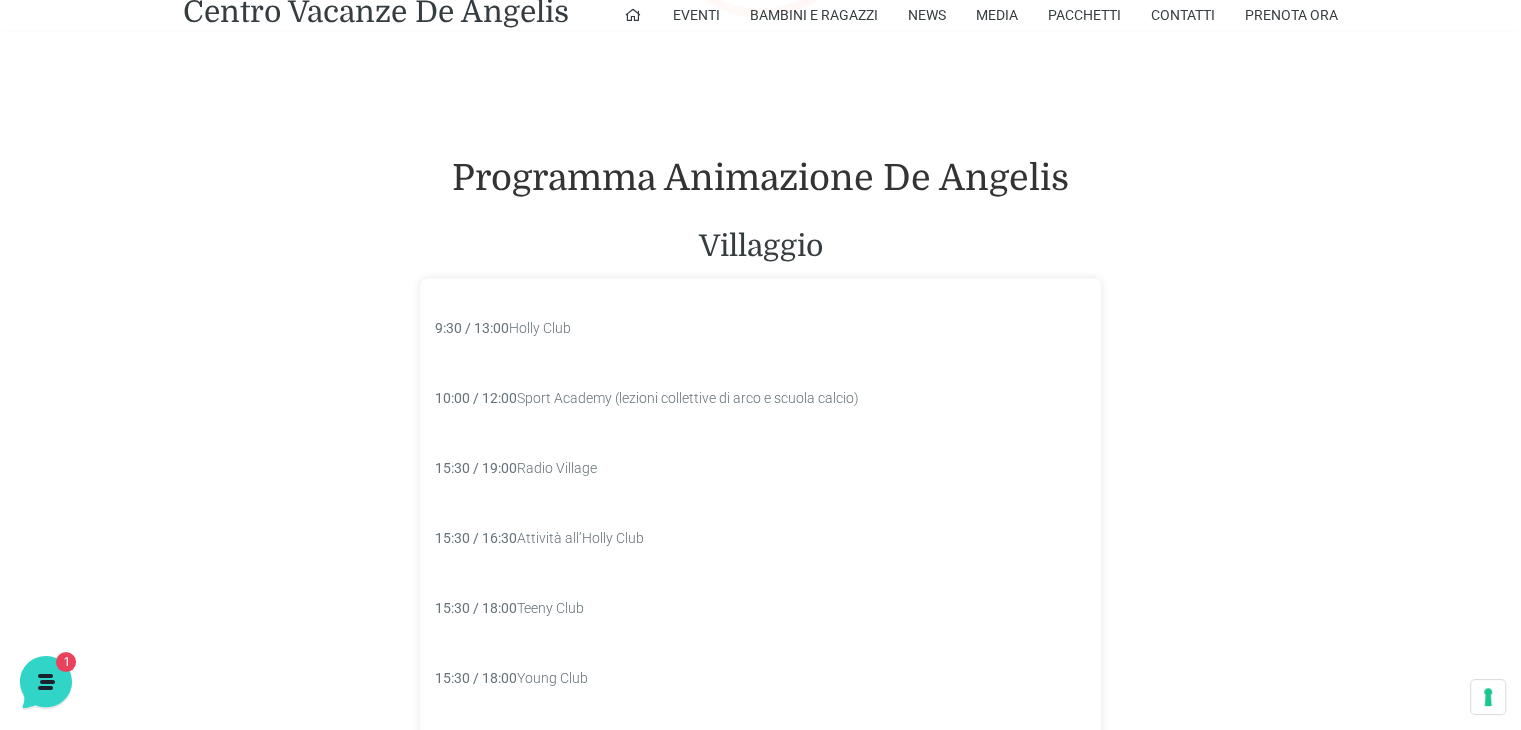 scroll, scrollTop: 2332, scrollLeft: 0, axis: vertical 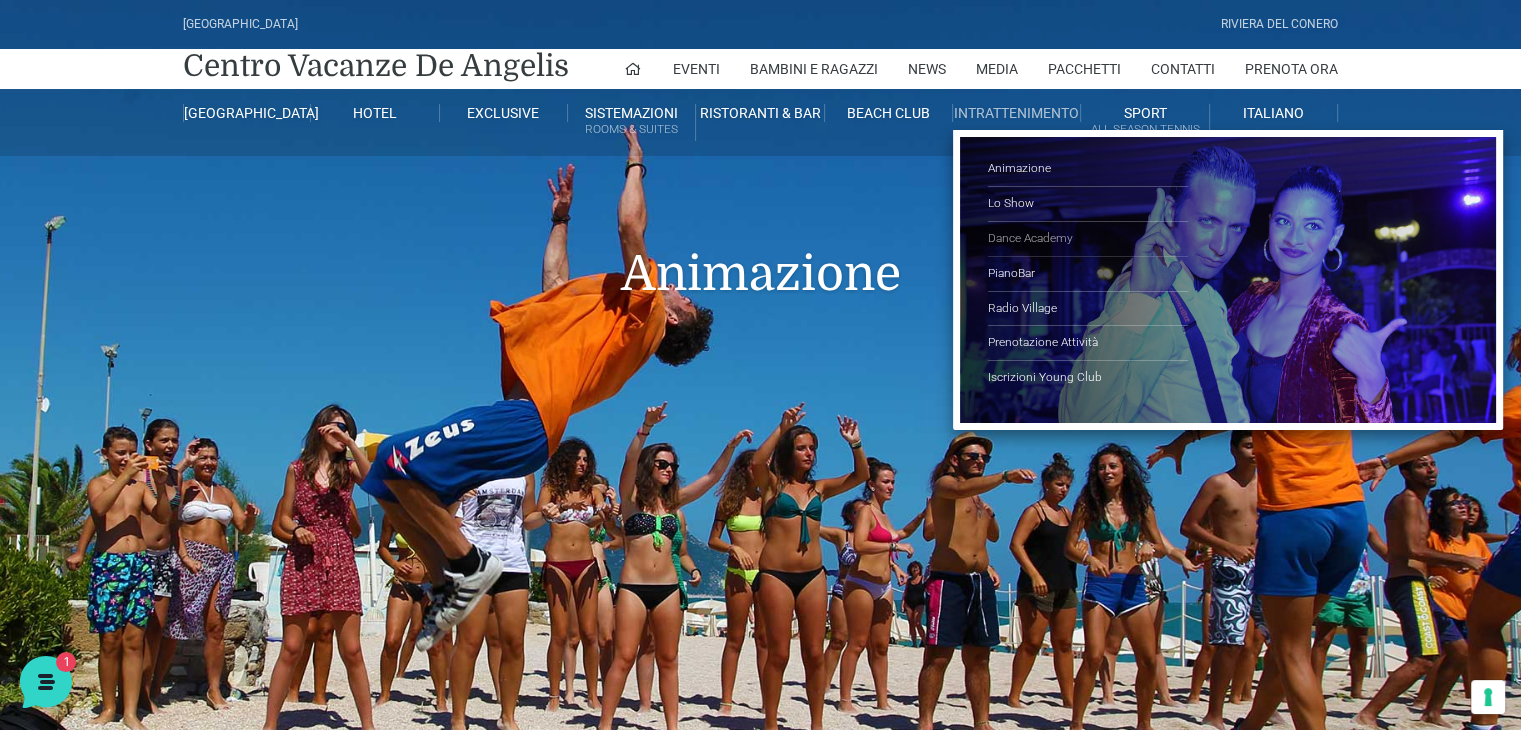 click on "Dance Academy" at bounding box center [1088, 239] 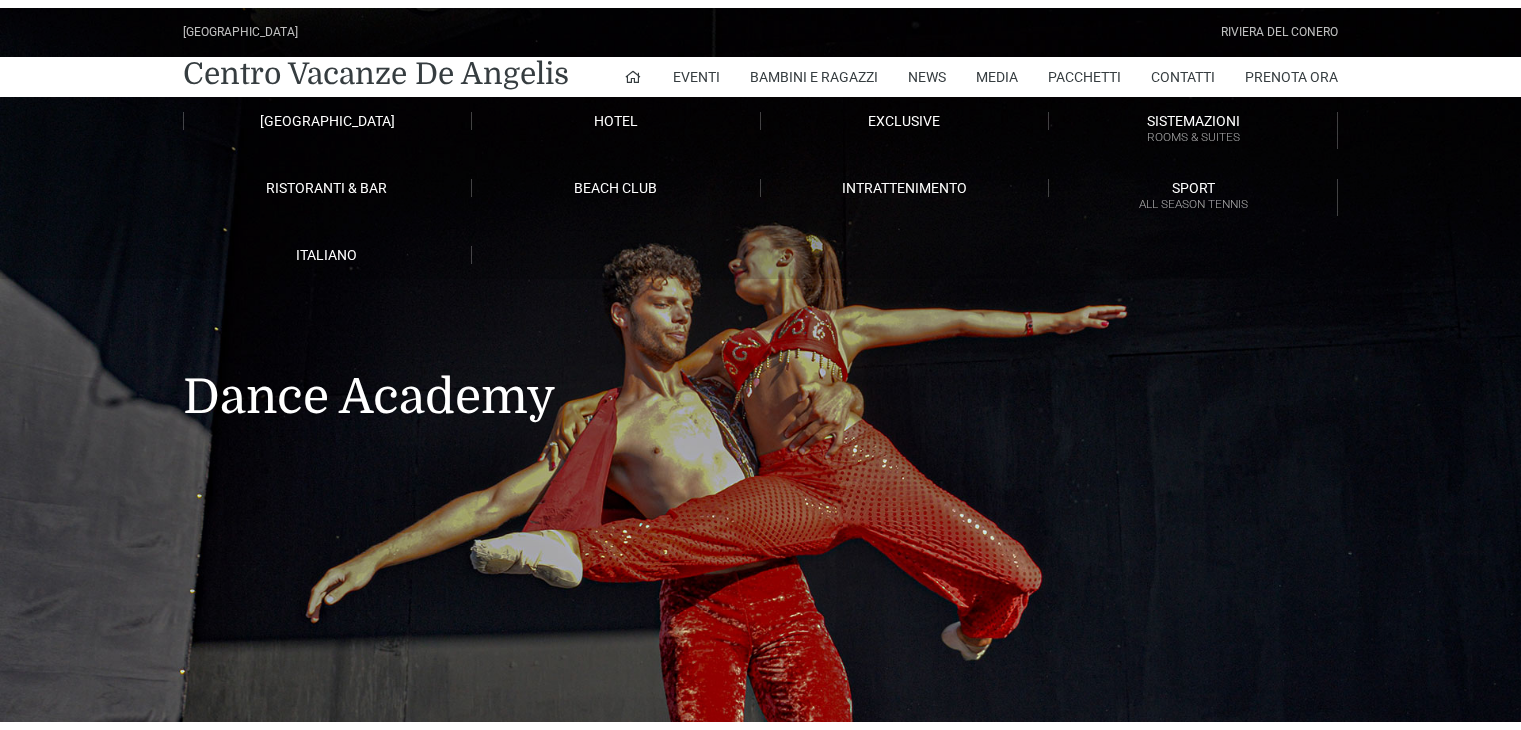 scroll, scrollTop: 0, scrollLeft: 0, axis: both 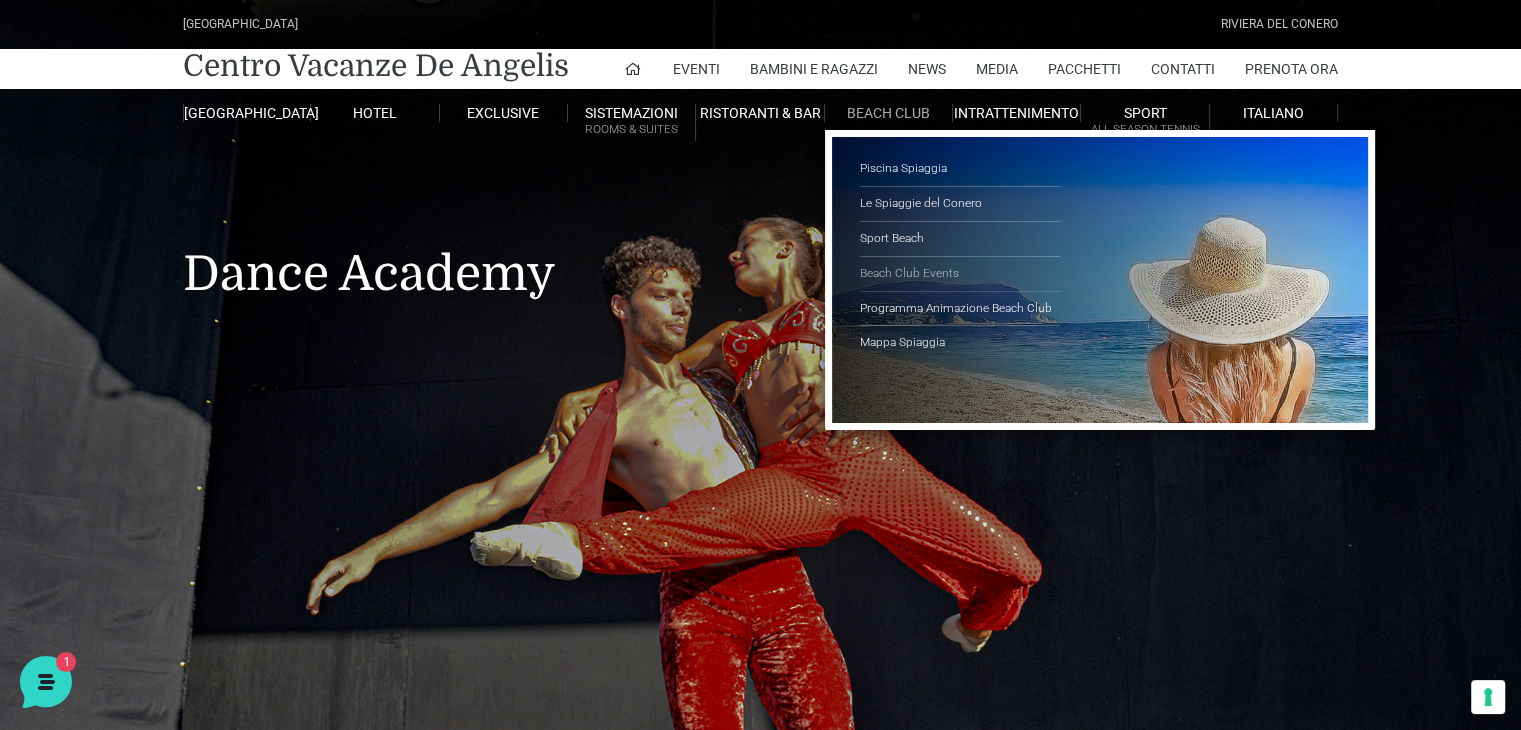 click on "Beach Club Events" at bounding box center [960, 274] 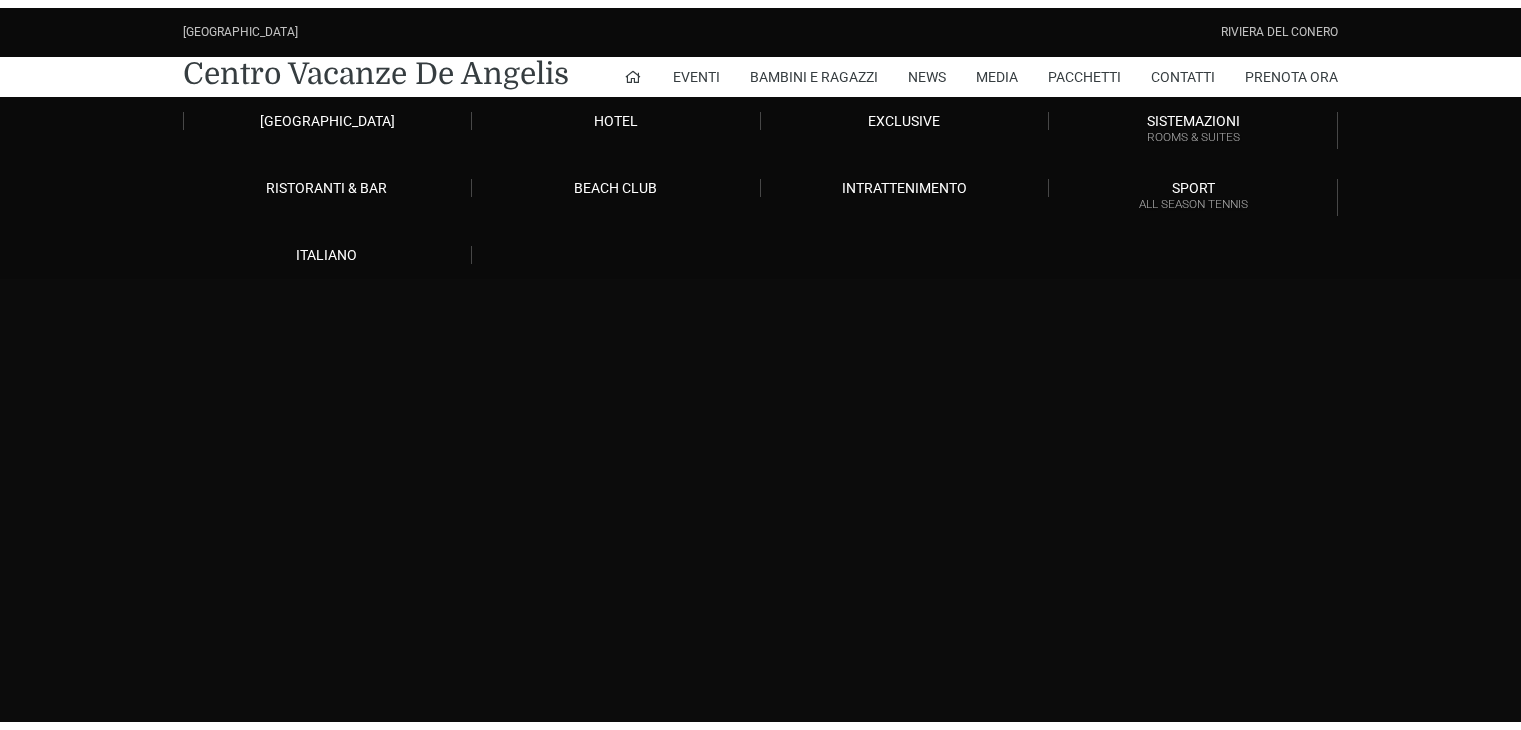 scroll, scrollTop: 0, scrollLeft: 0, axis: both 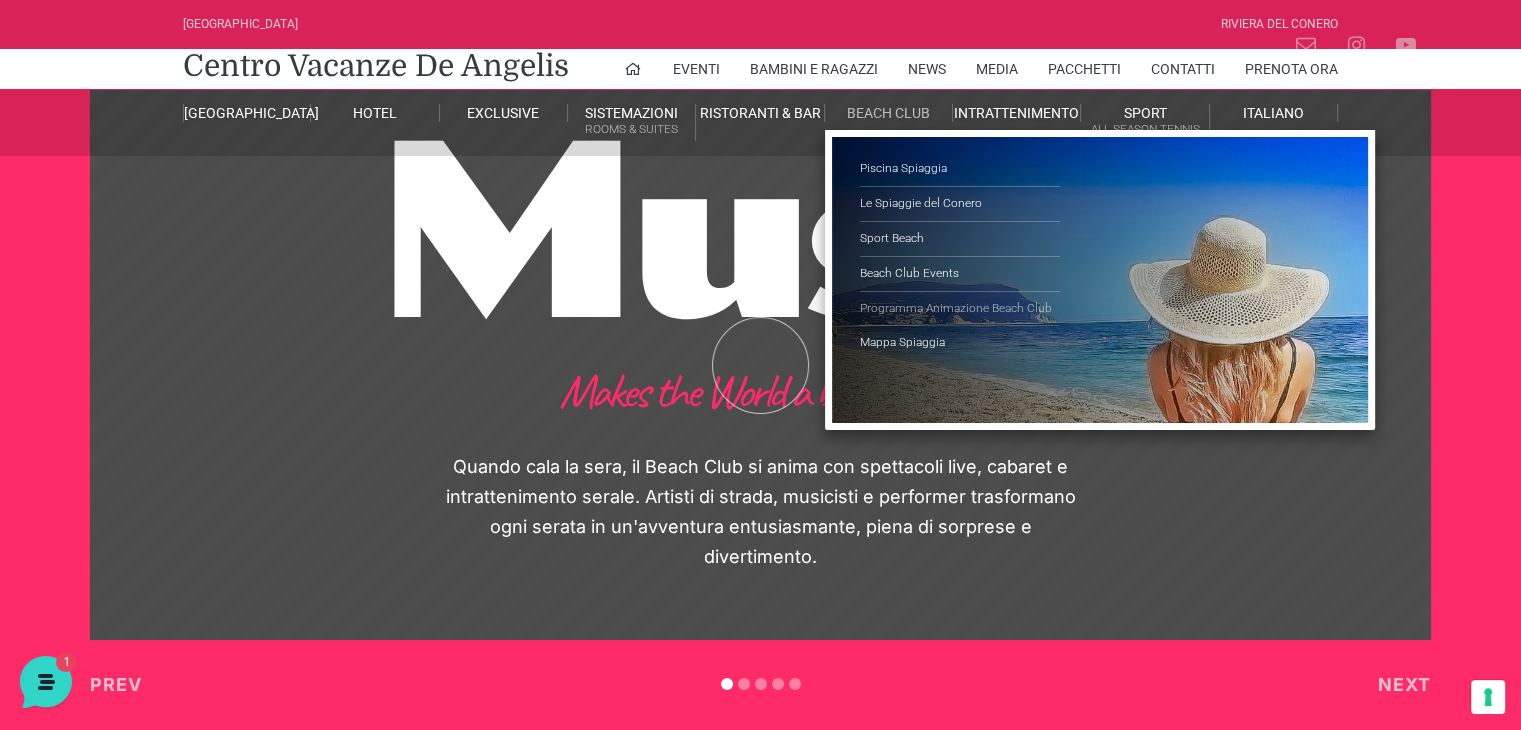 click on "Programma Animazione Beach Club" at bounding box center (960, 309) 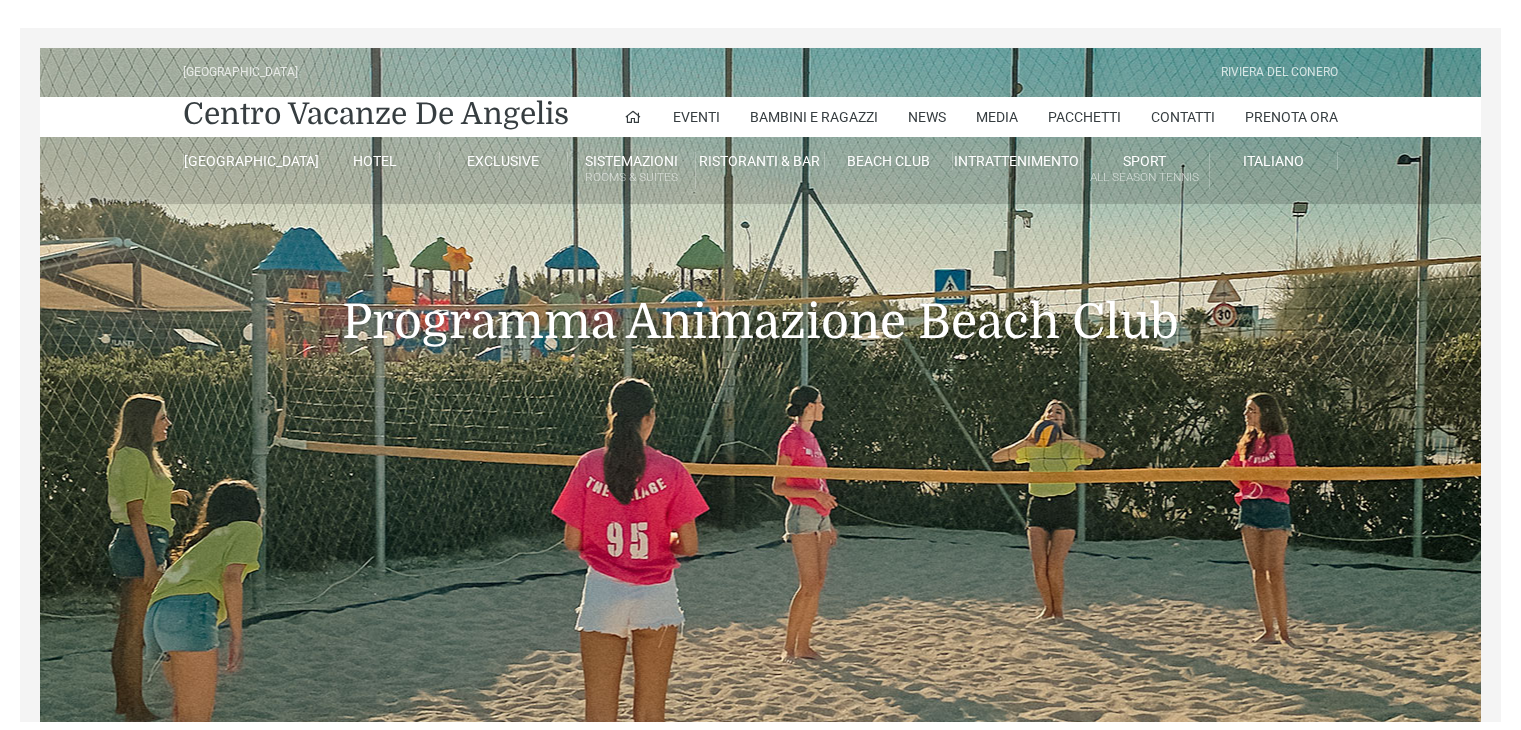 scroll, scrollTop: 0, scrollLeft: 0, axis: both 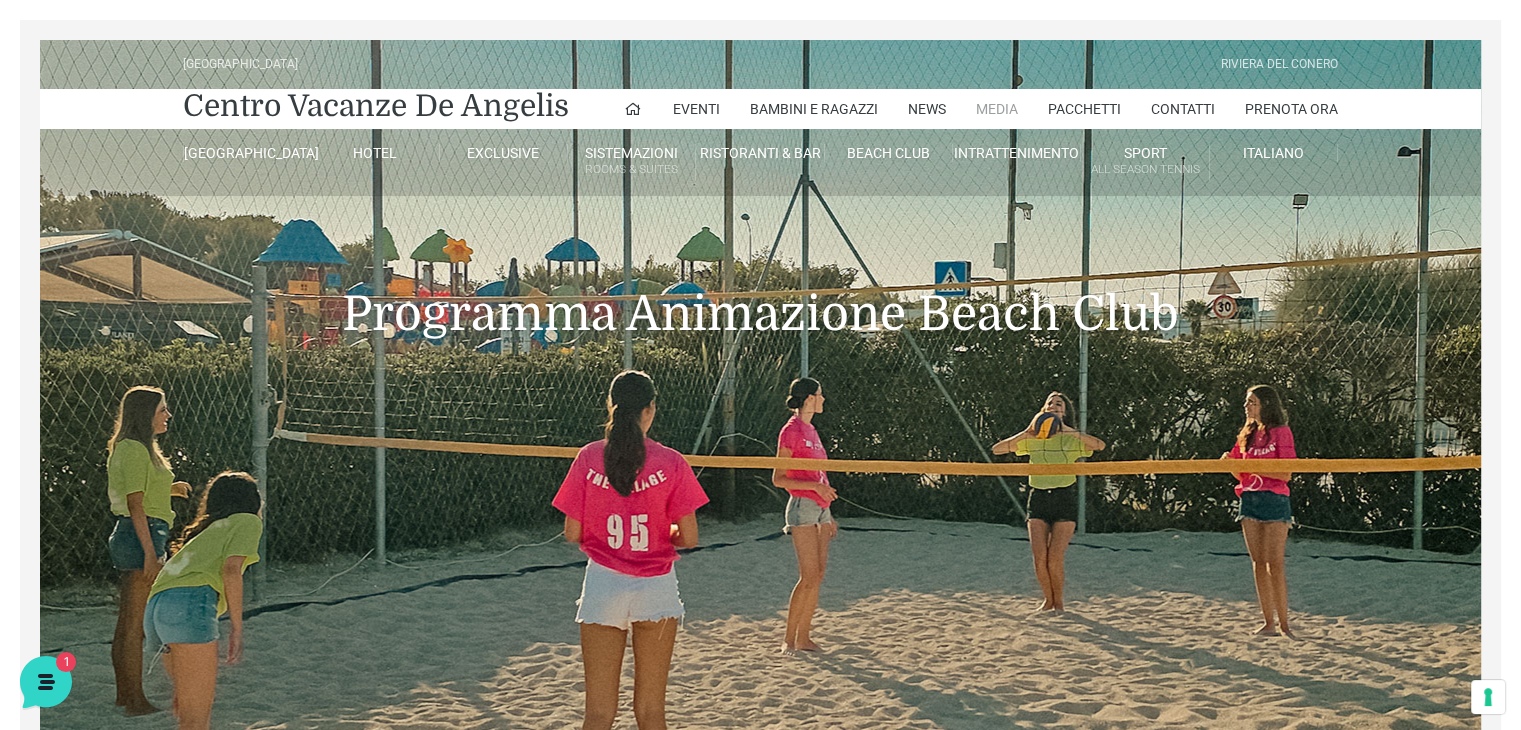 click on "Media" at bounding box center (997, 109) 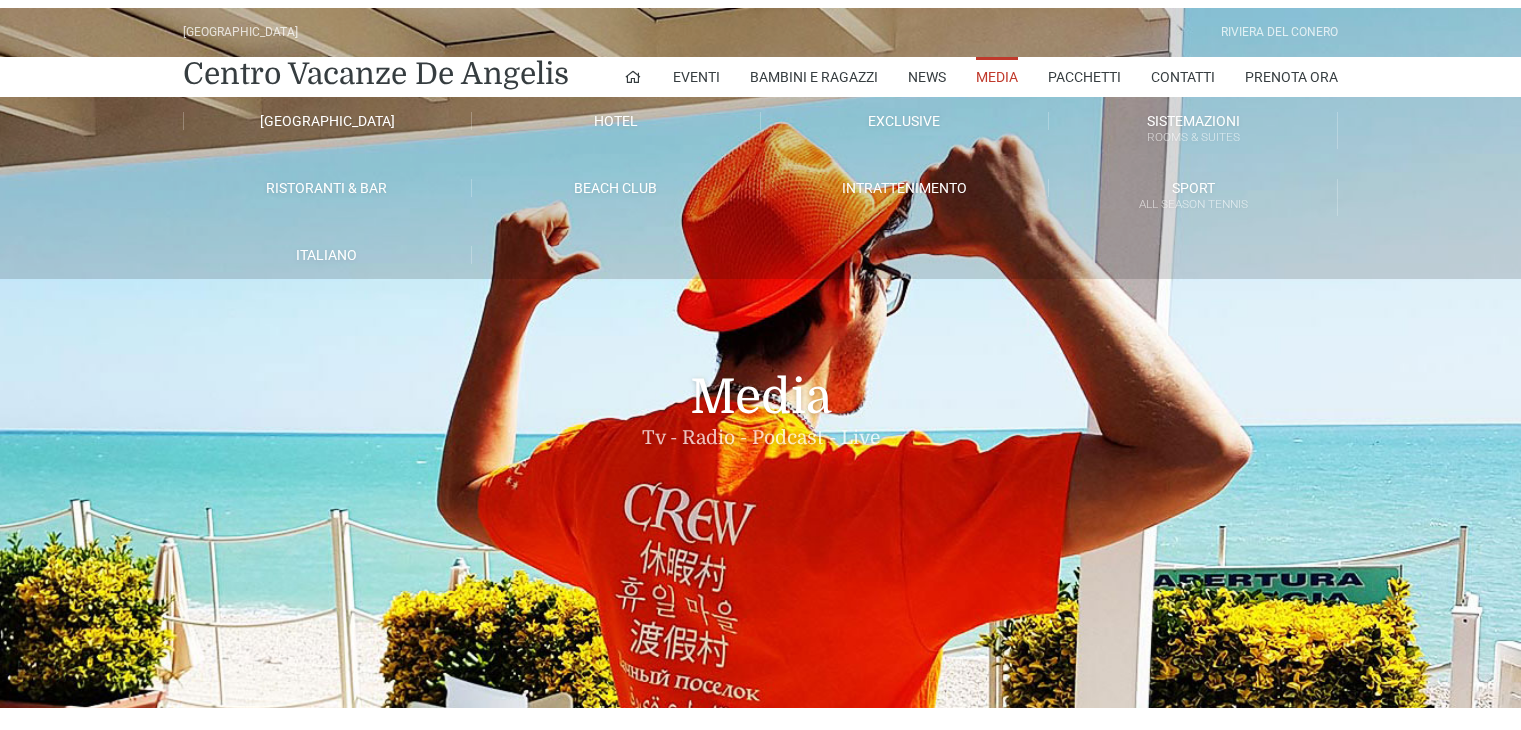scroll, scrollTop: 0, scrollLeft: 0, axis: both 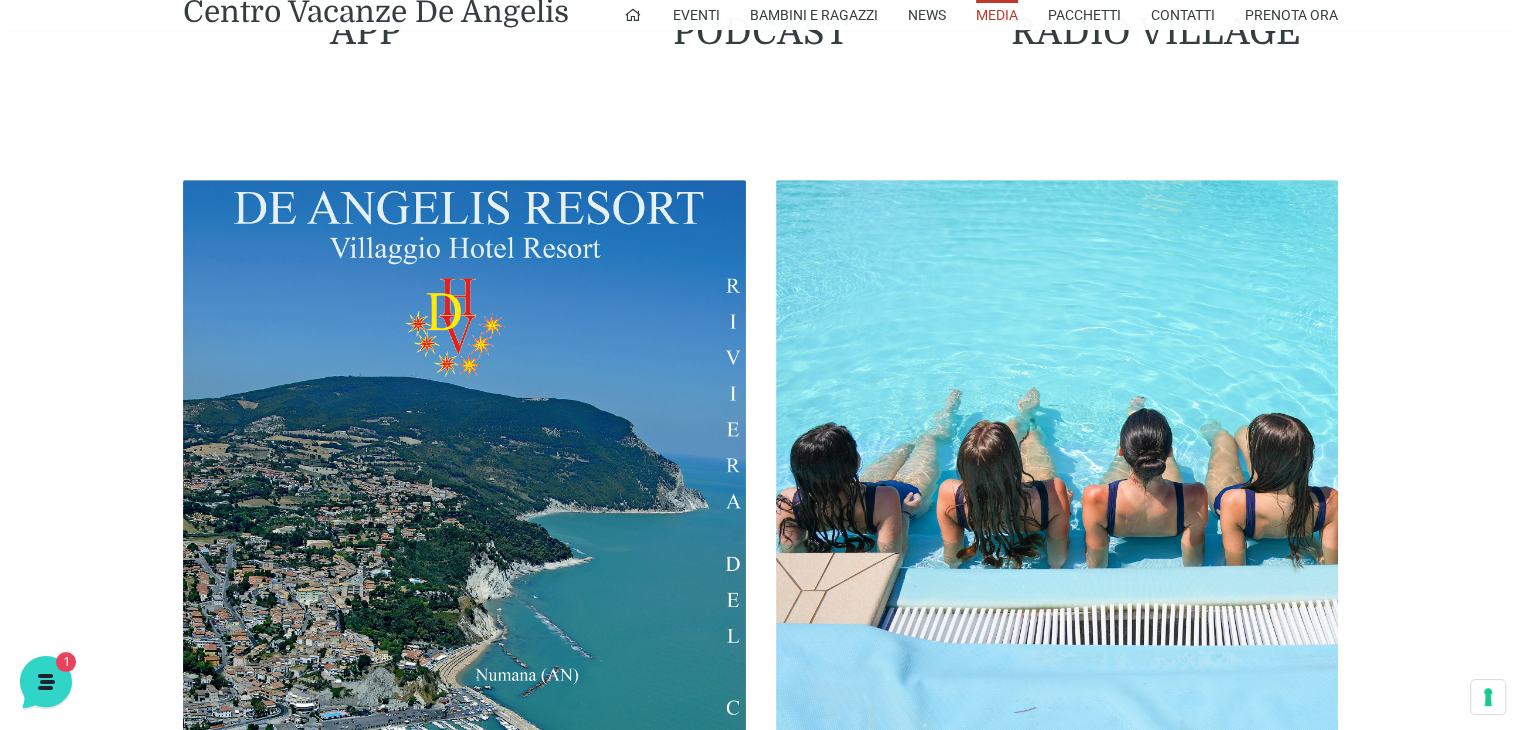 click at bounding box center [1057, 461] 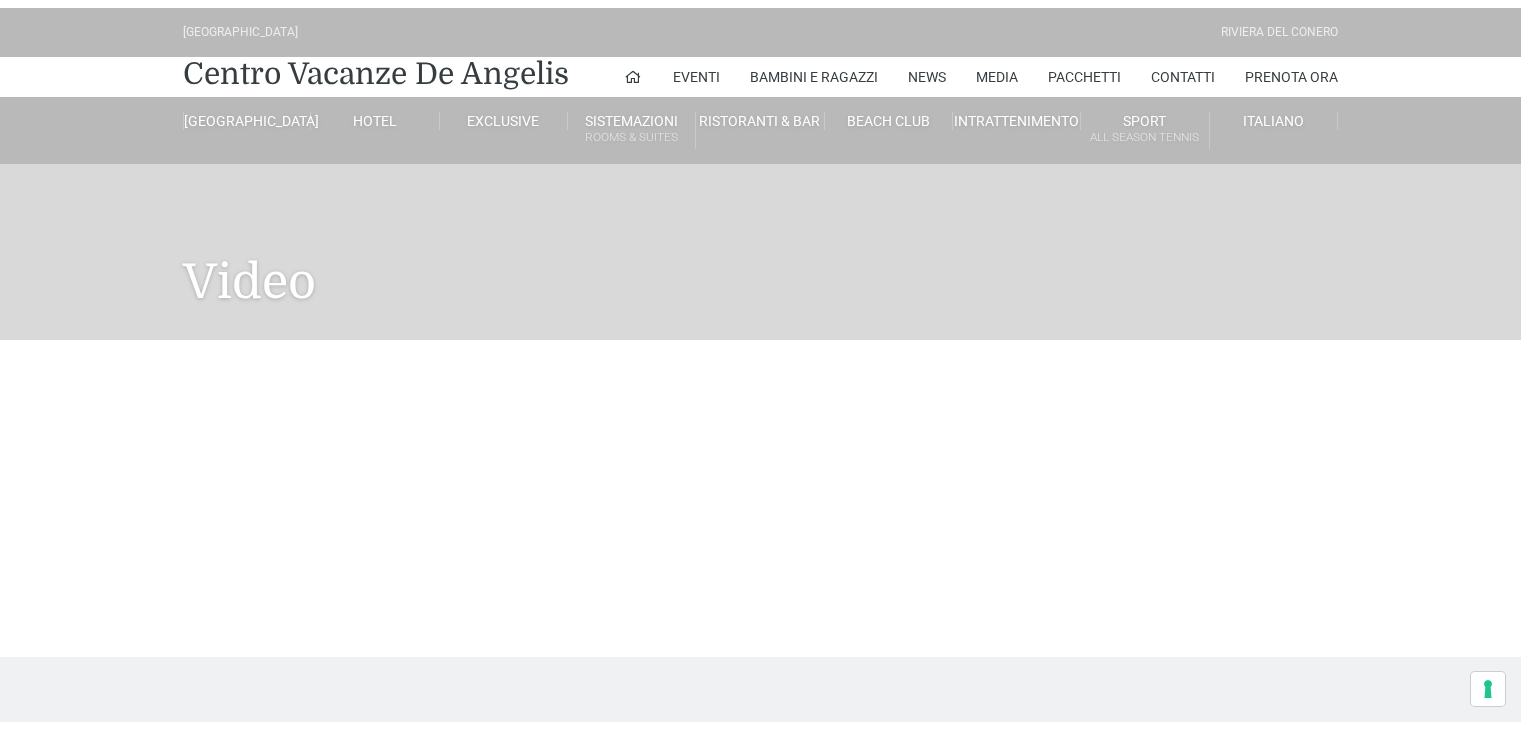 scroll, scrollTop: 0, scrollLeft: 0, axis: both 